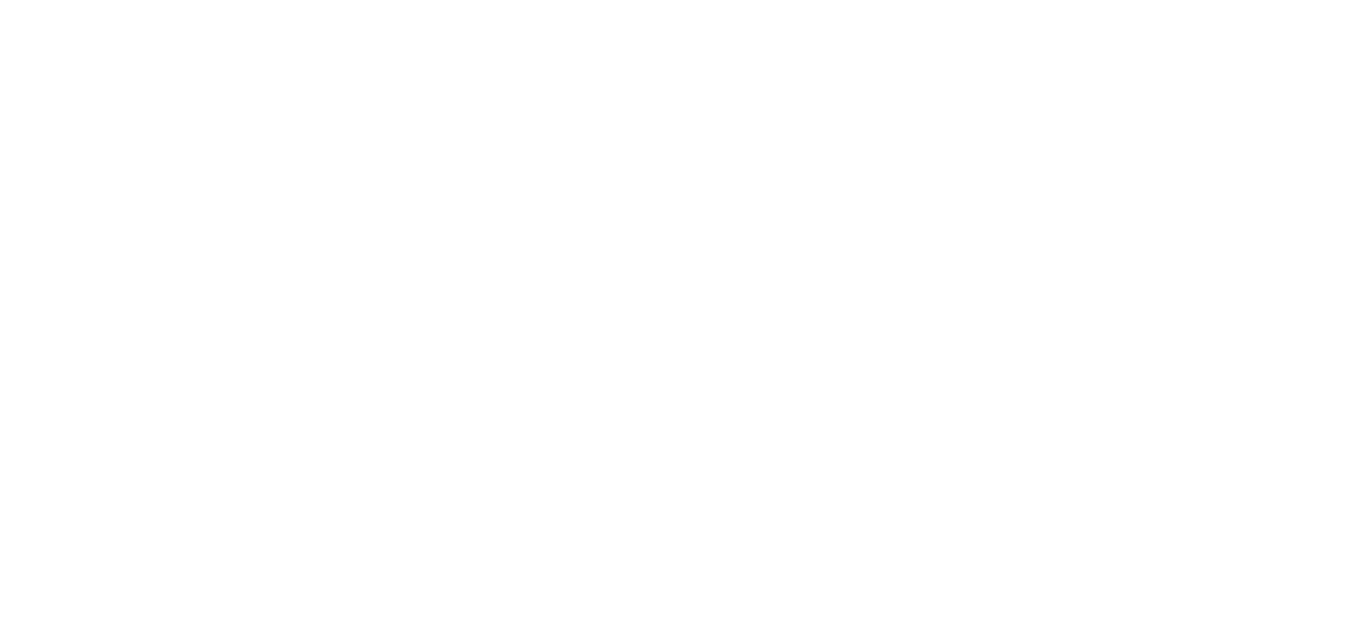 scroll, scrollTop: 0, scrollLeft: 0, axis: both 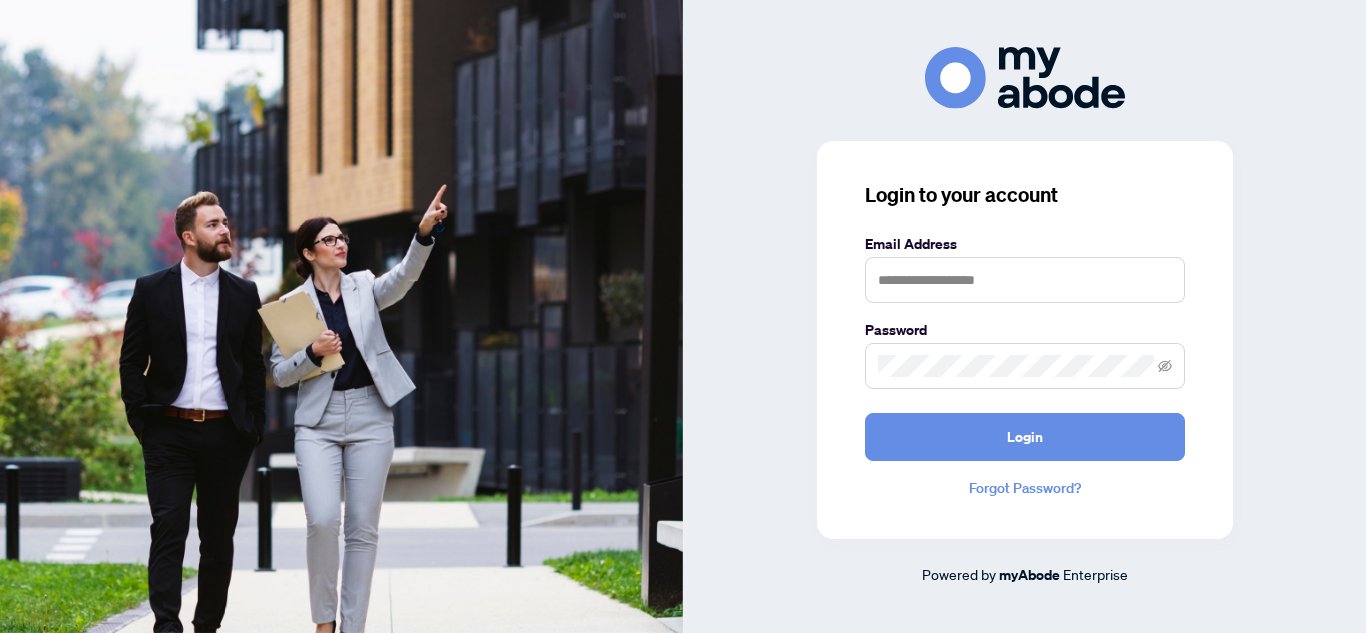 drag, startPoint x: 933, startPoint y: 223, endPoint x: 949, endPoint y: 275, distance: 54.405884 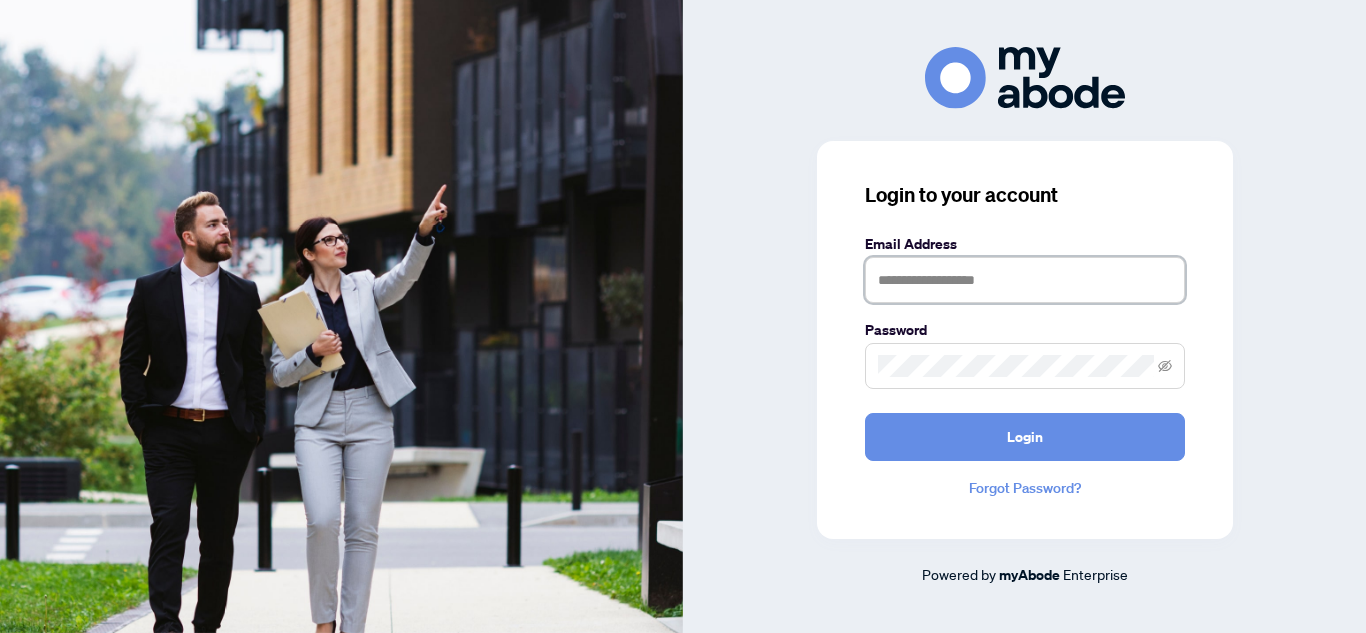 drag, startPoint x: 949, startPoint y: 275, endPoint x: 948, endPoint y: 285, distance: 10.049875 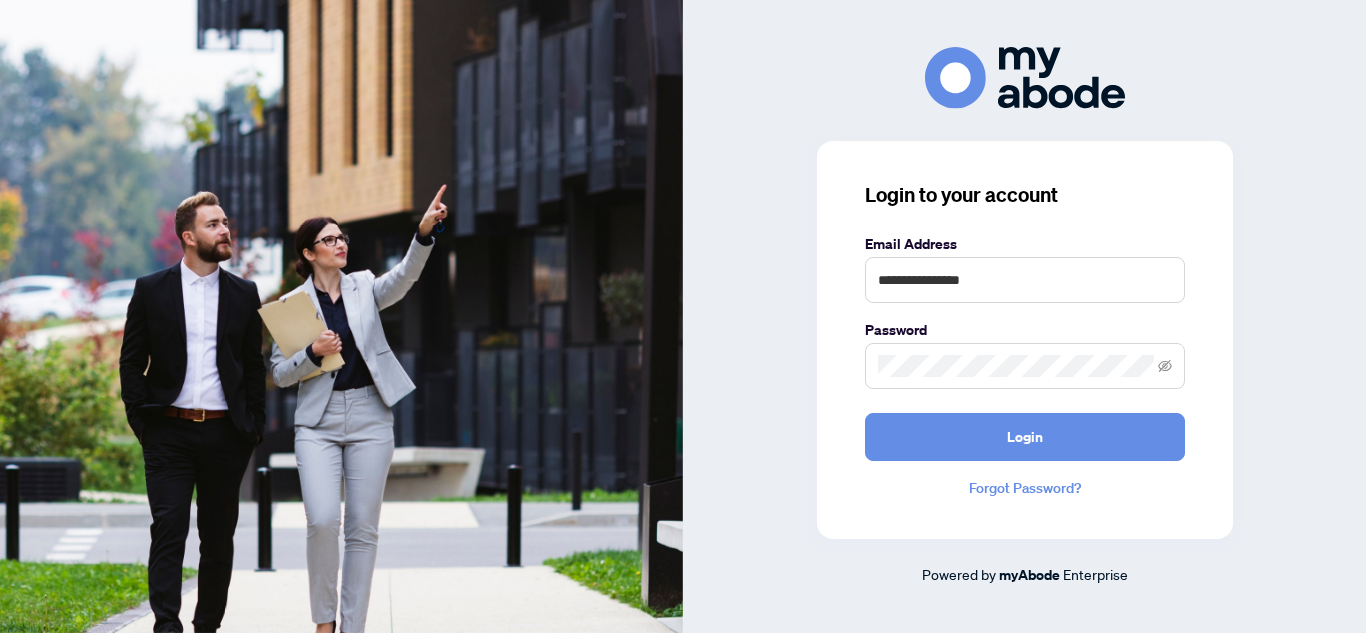 click at bounding box center (1025, 366) 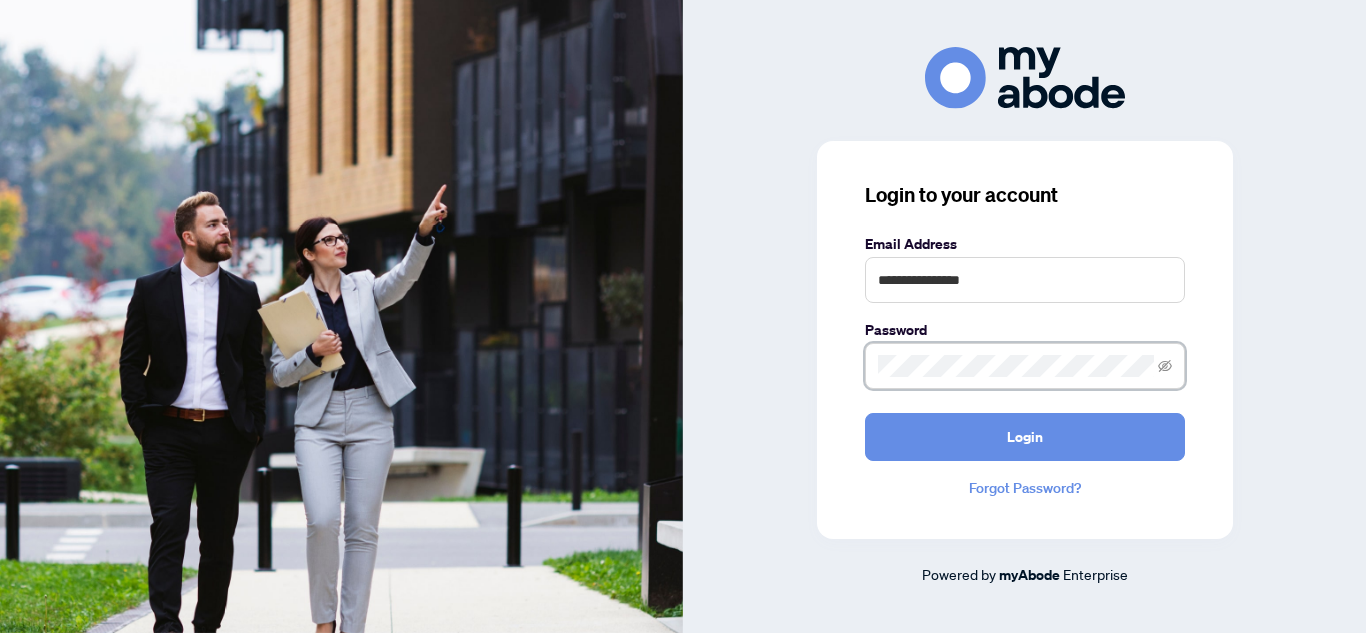 click on "Login" at bounding box center (1025, 437) 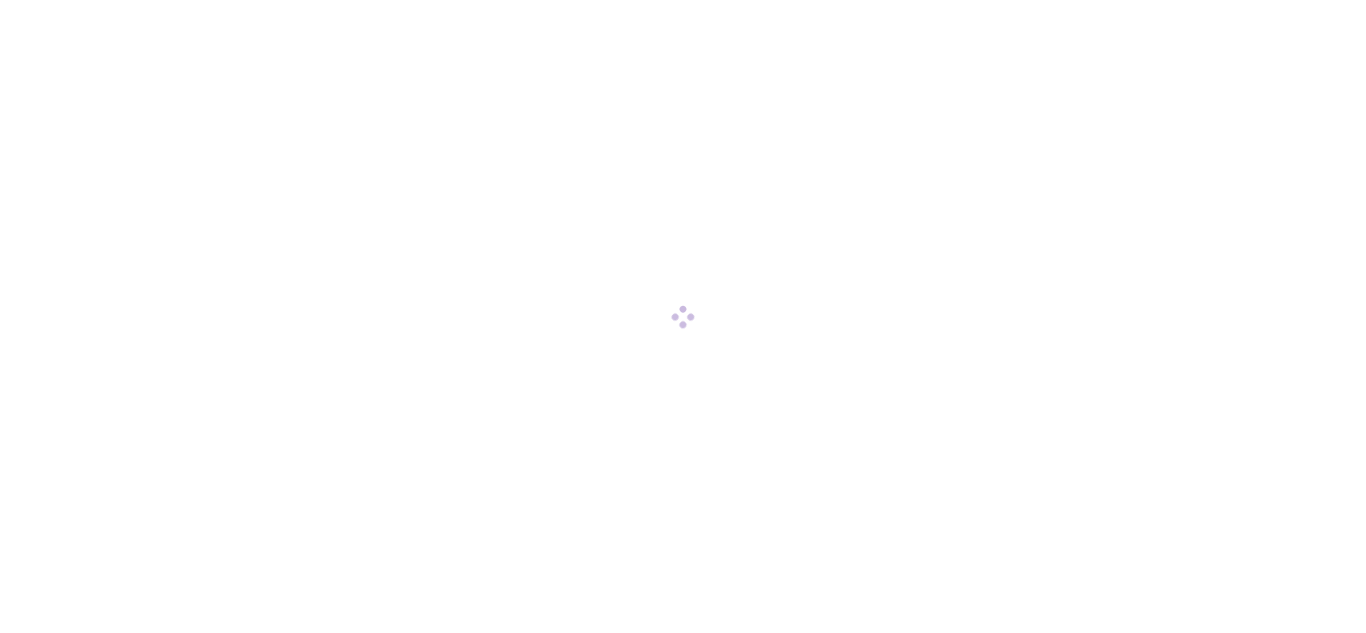 scroll, scrollTop: 0, scrollLeft: 0, axis: both 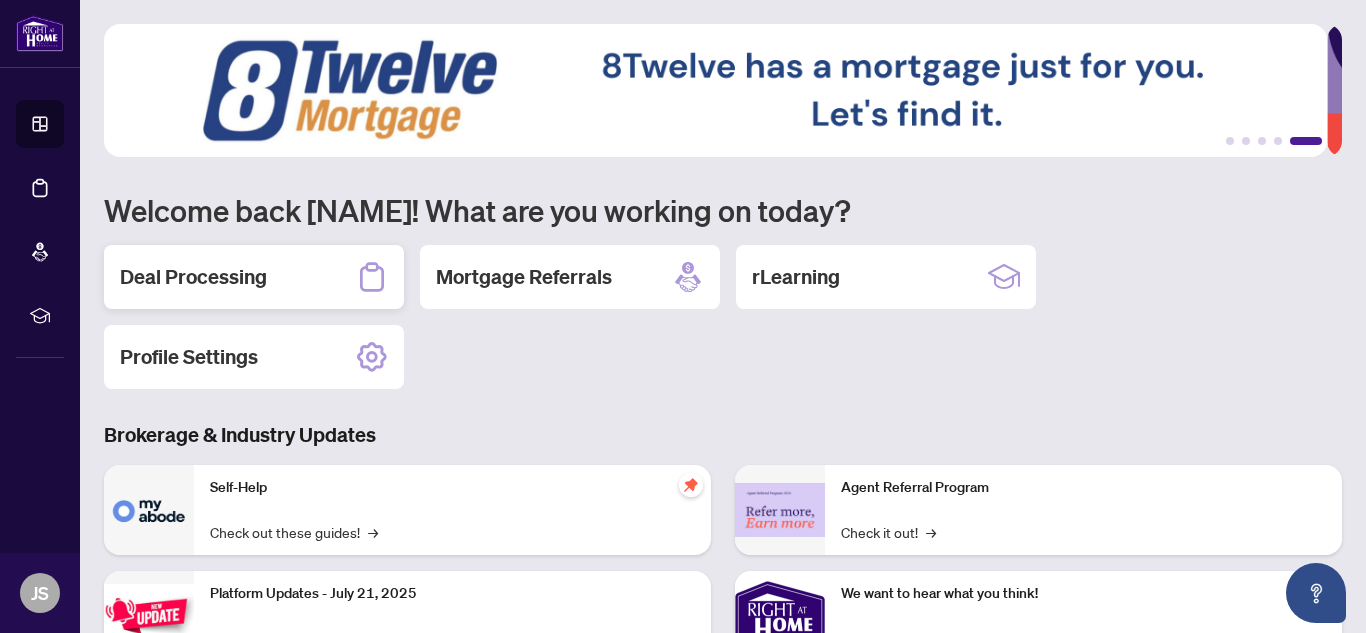 click on "Deal Processing" at bounding box center [193, 277] 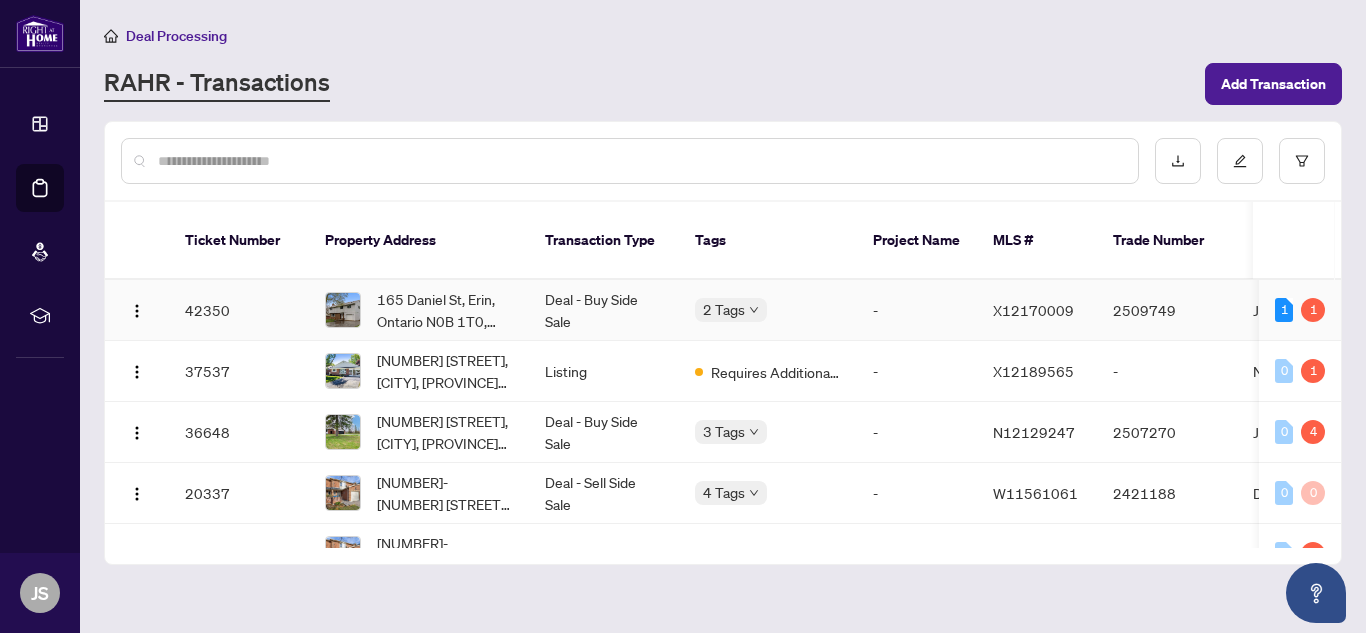 click on "2509749" at bounding box center (1167, 310) 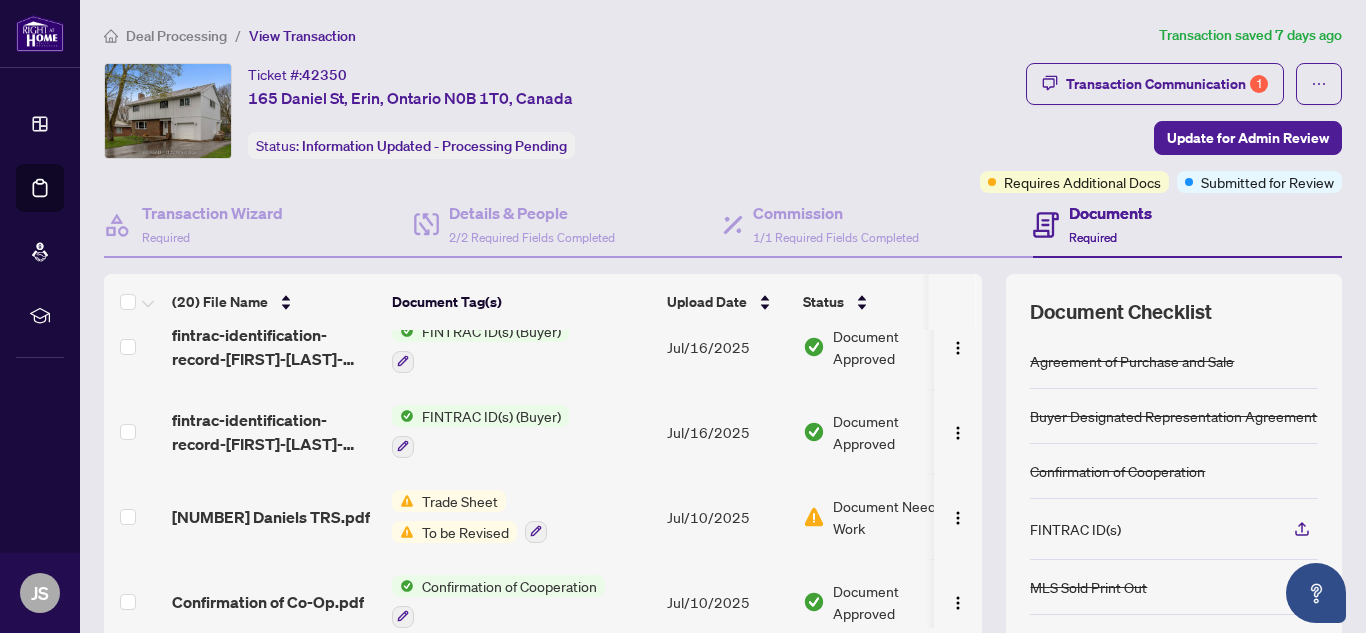 scroll, scrollTop: 400, scrollLeft: 0, axis: vertical 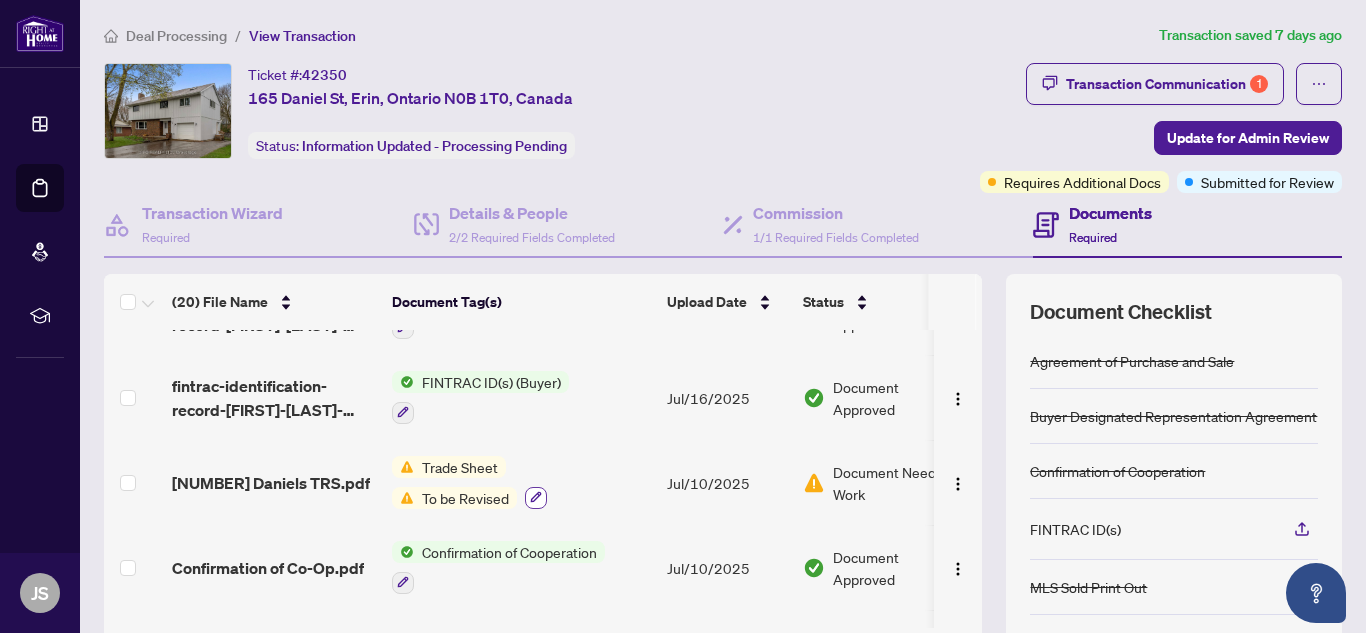 click 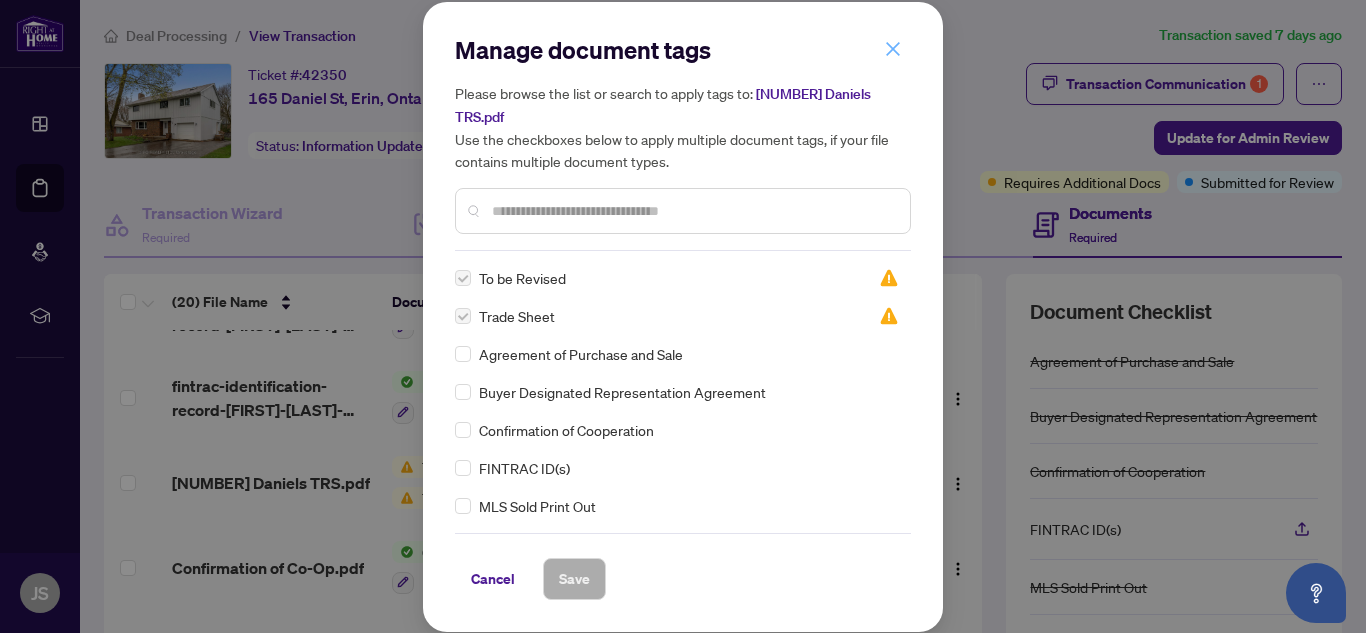 click 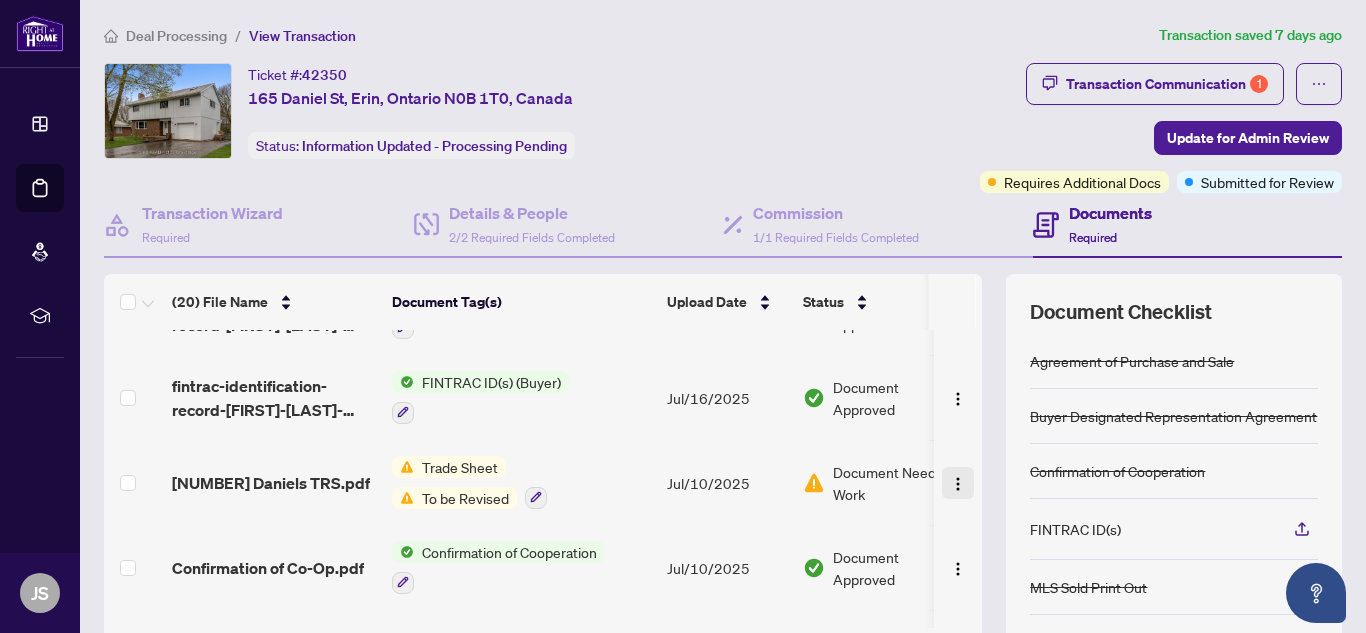 click at bounding box center [958, 484] 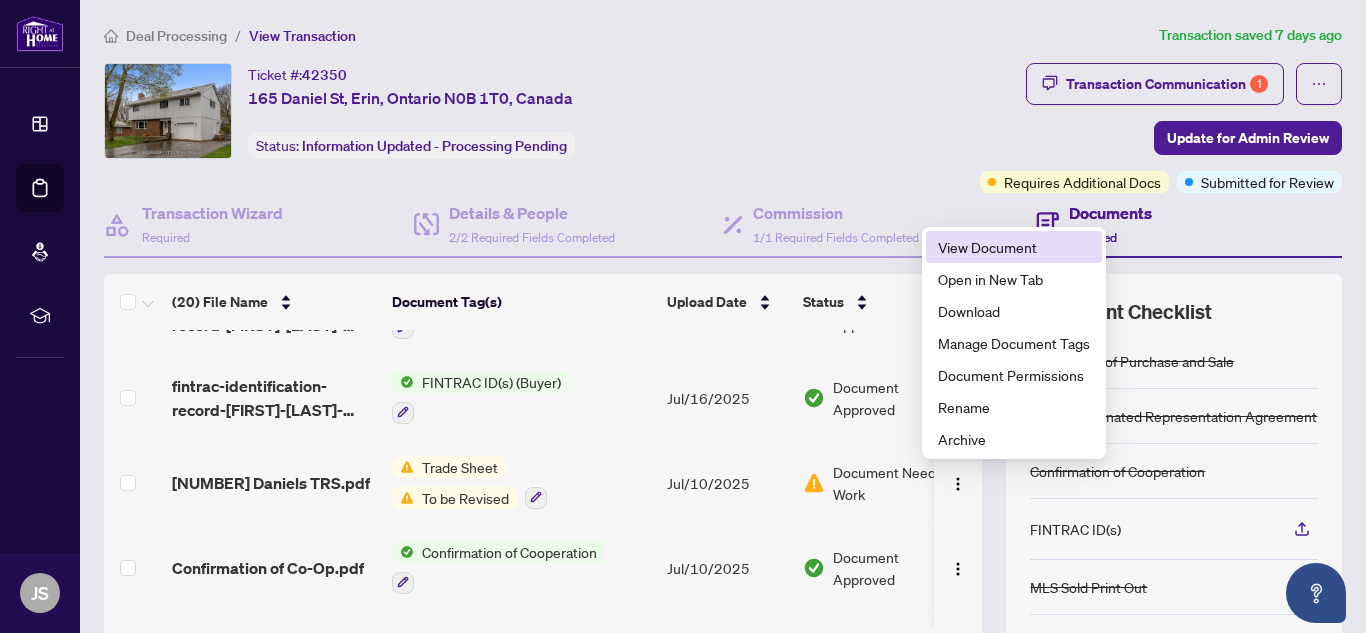 click on "View Document" at bounding box center (1014, 247) 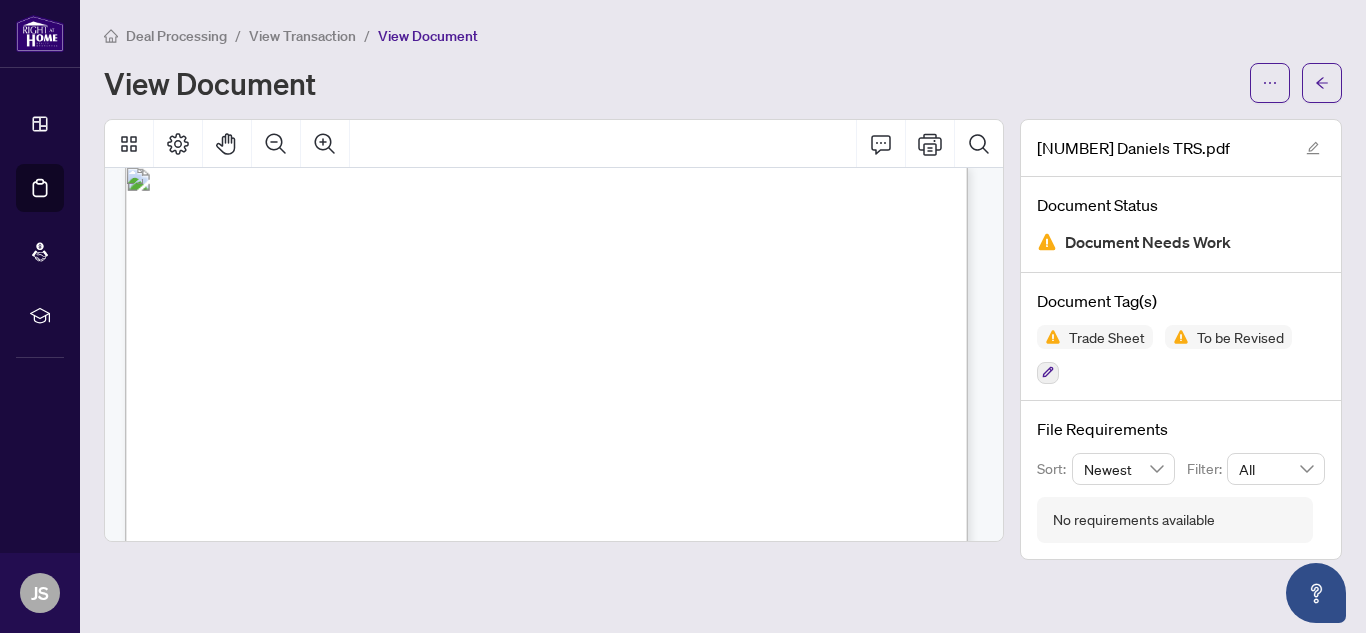scroll, scrollTop: 0, scrollLeft: 0, axis: both 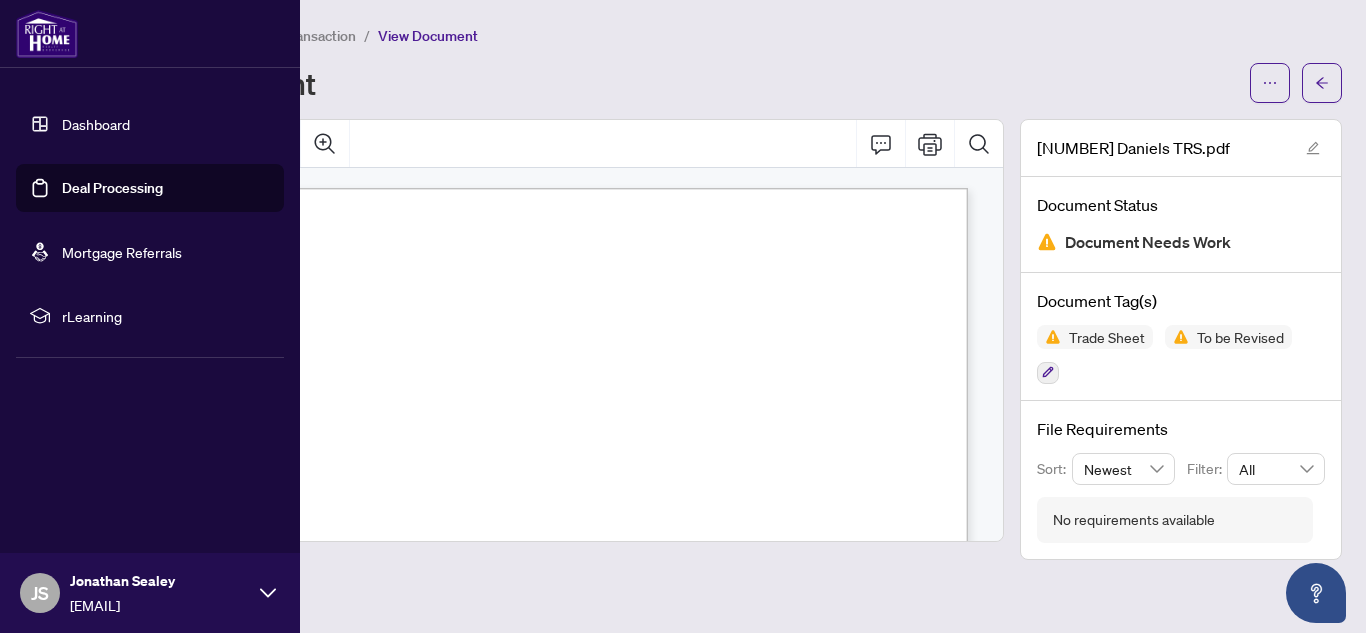 click on "Deal Processing" at bounding box center [112, 188] 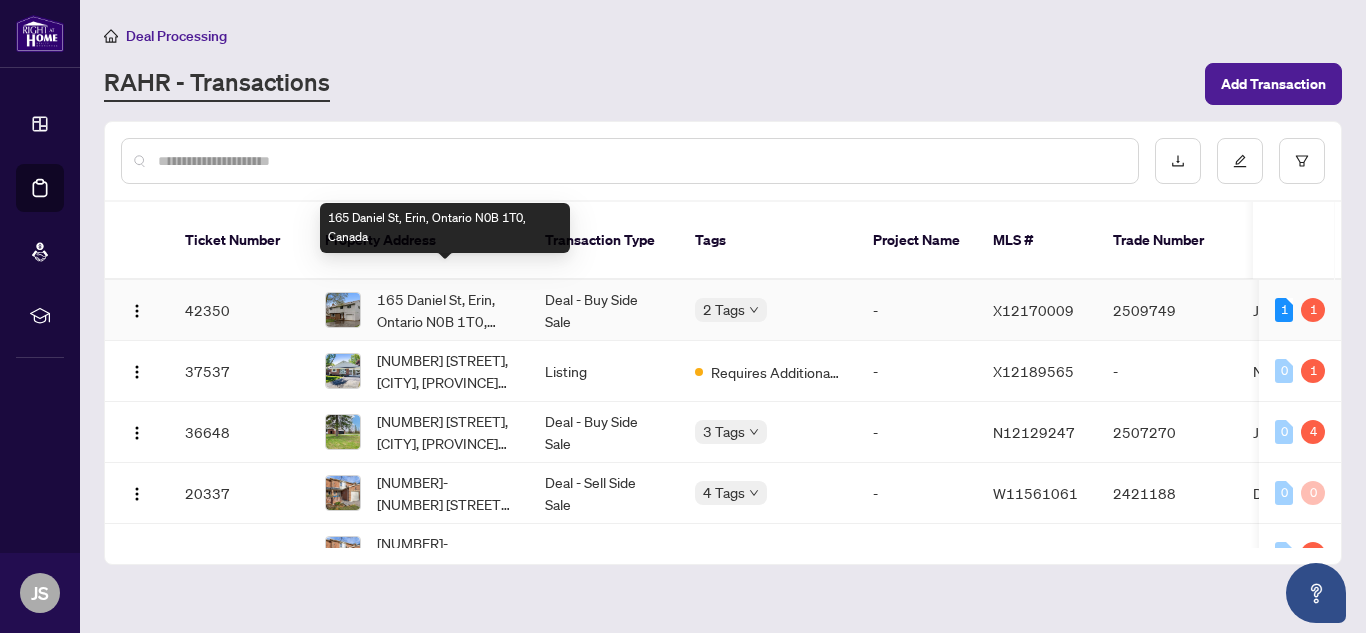 click on "165 Daniel St, Erin, Ontario N0B 1T0, Canada" at bounding box center [445, 310] 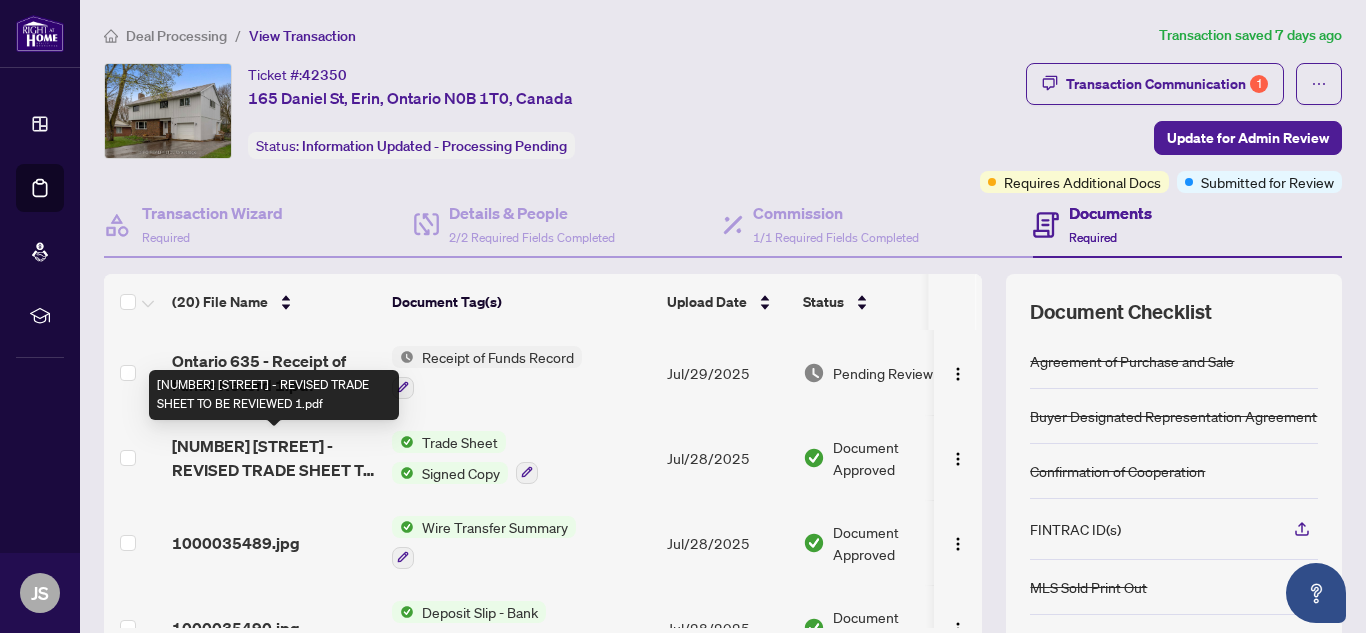 click on "[NUMBER] [STREET] - REVISED TRADE SHEET TO BE REVIEWED 1.pdf" at bounding box center (274, 458) 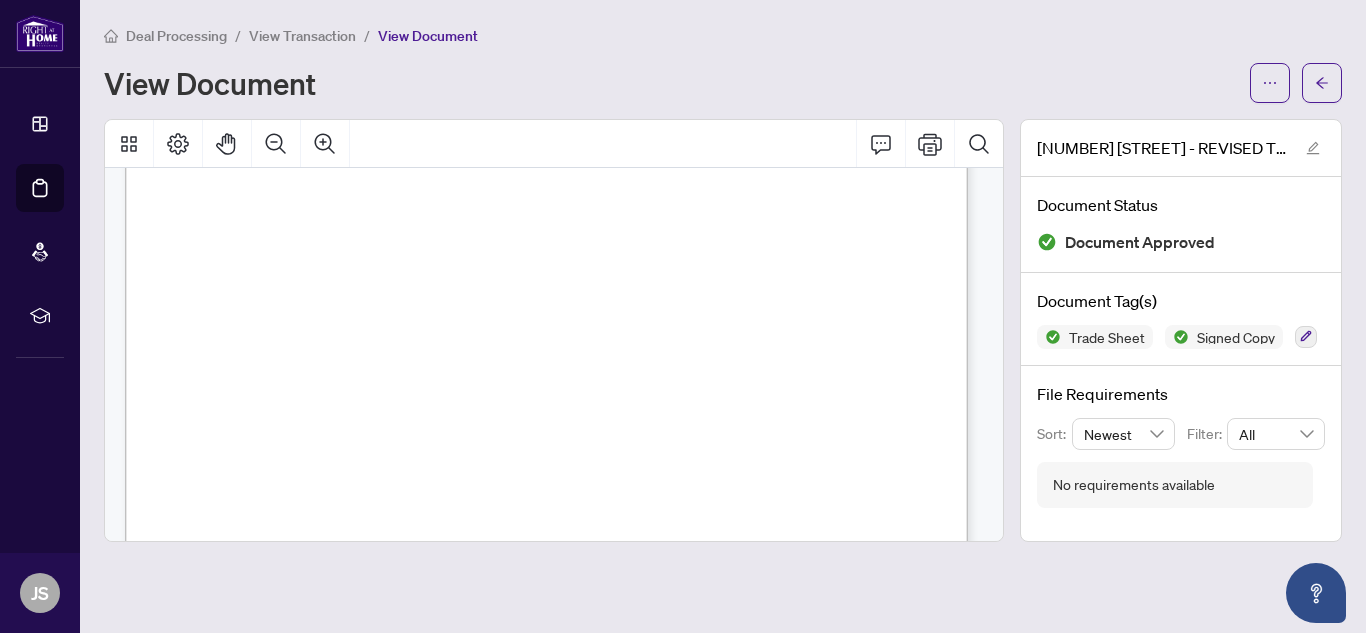 scroll, scrollTop: 758, scrollLeft: 0, axis: vertical 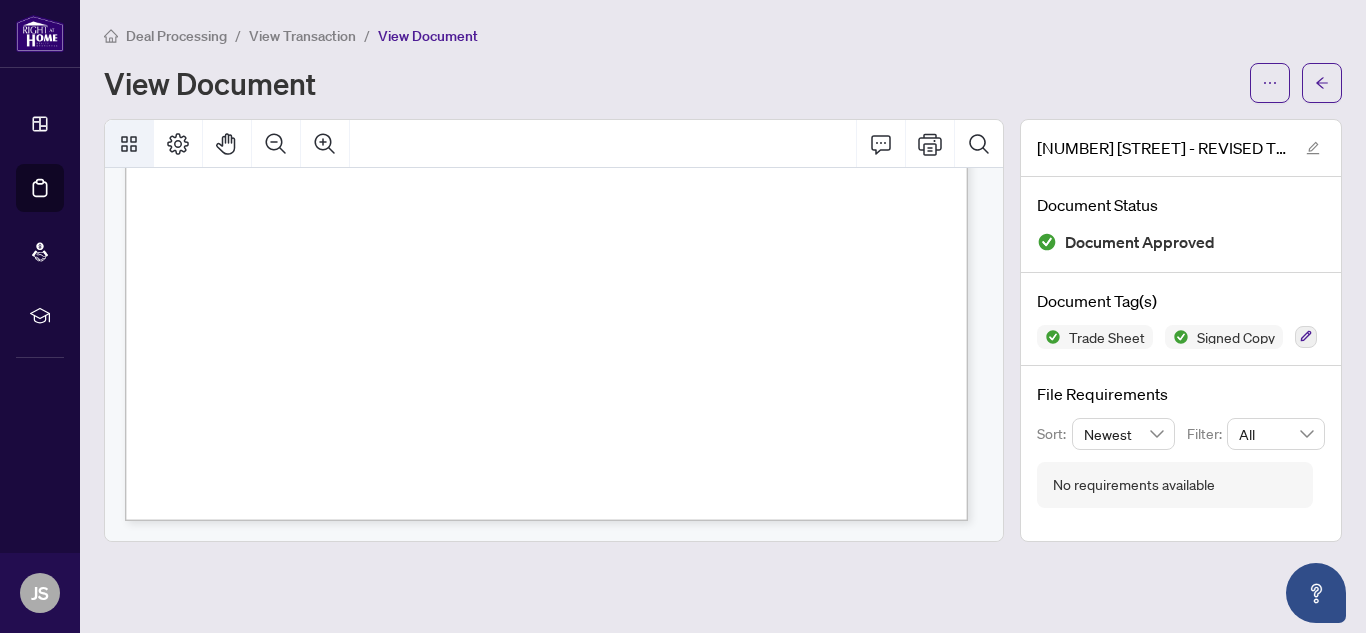 click at bounding box center [129, 144] 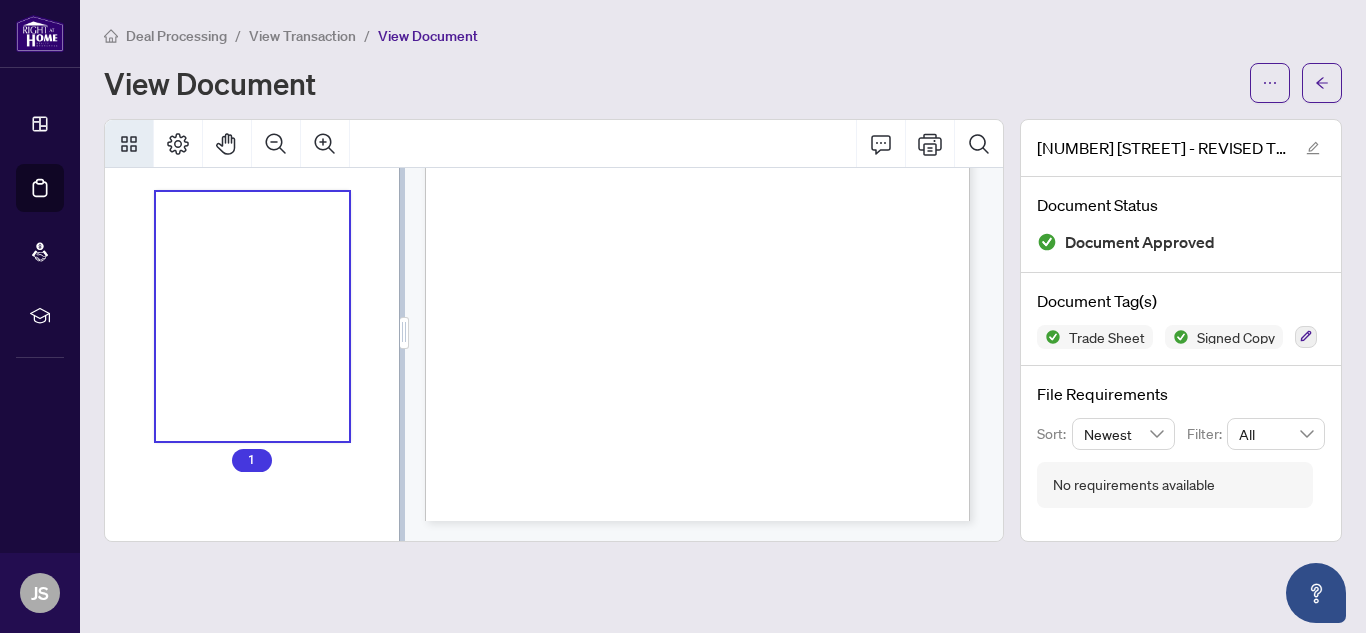 scroll, scrollTop: 372, scrollLeft: 0, axis: vertical 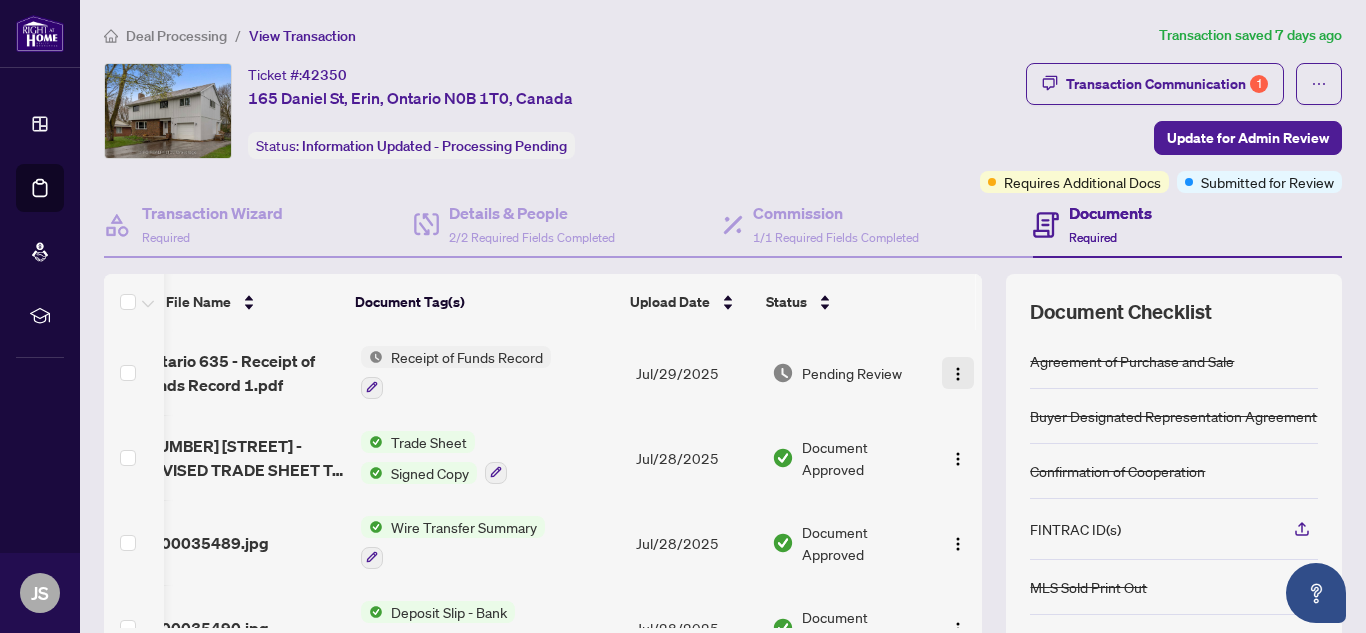click at bounding box center (958, 374) 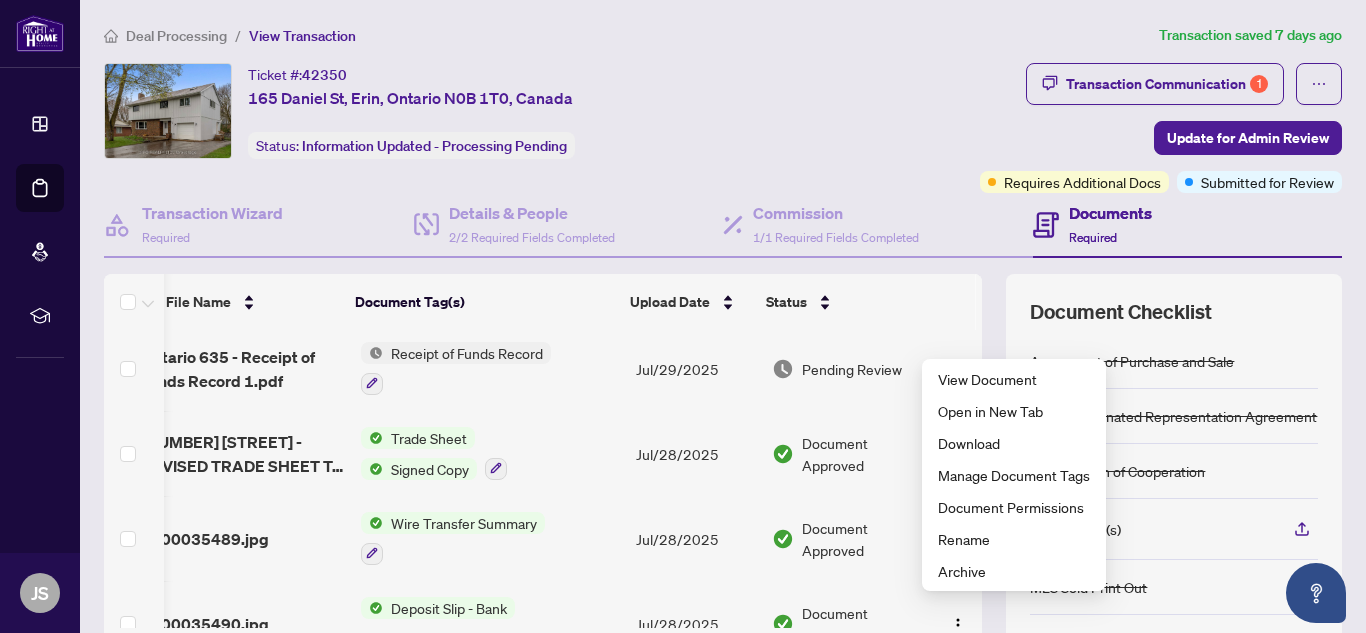 scroll, scrollTop: 0, scrollLeft: 51, axis: horizontal 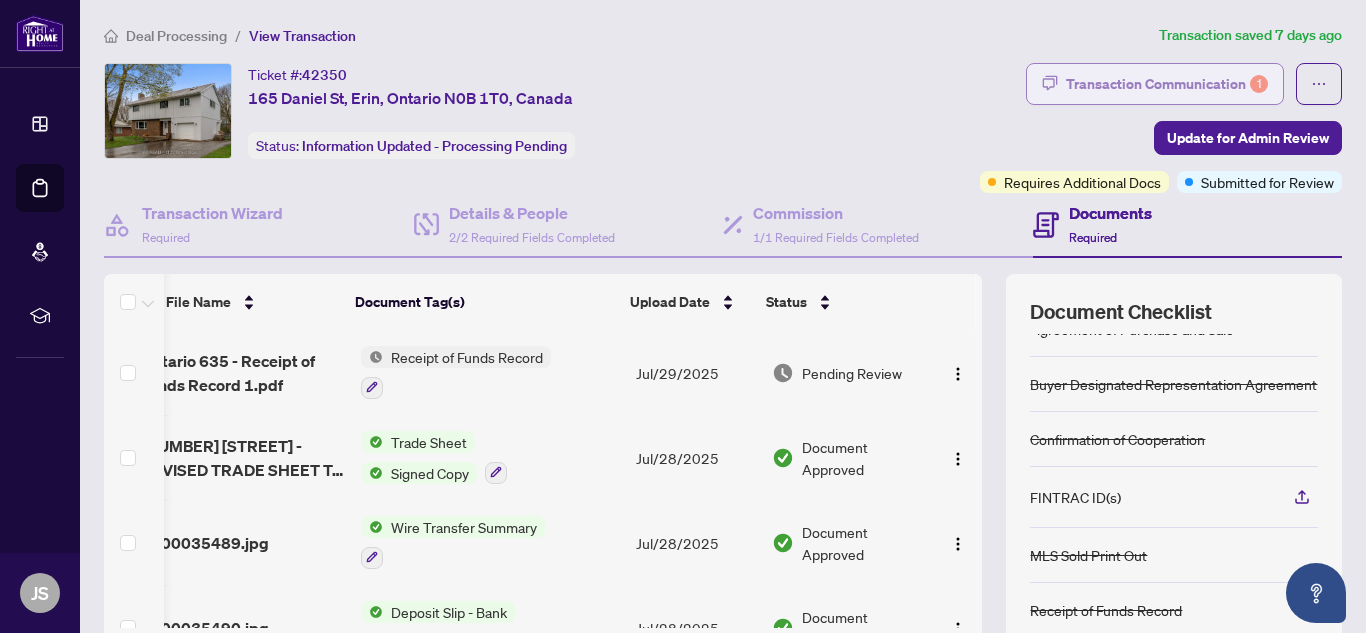 click on "Transaction Communication 1" at bounding box center [1167, 84] 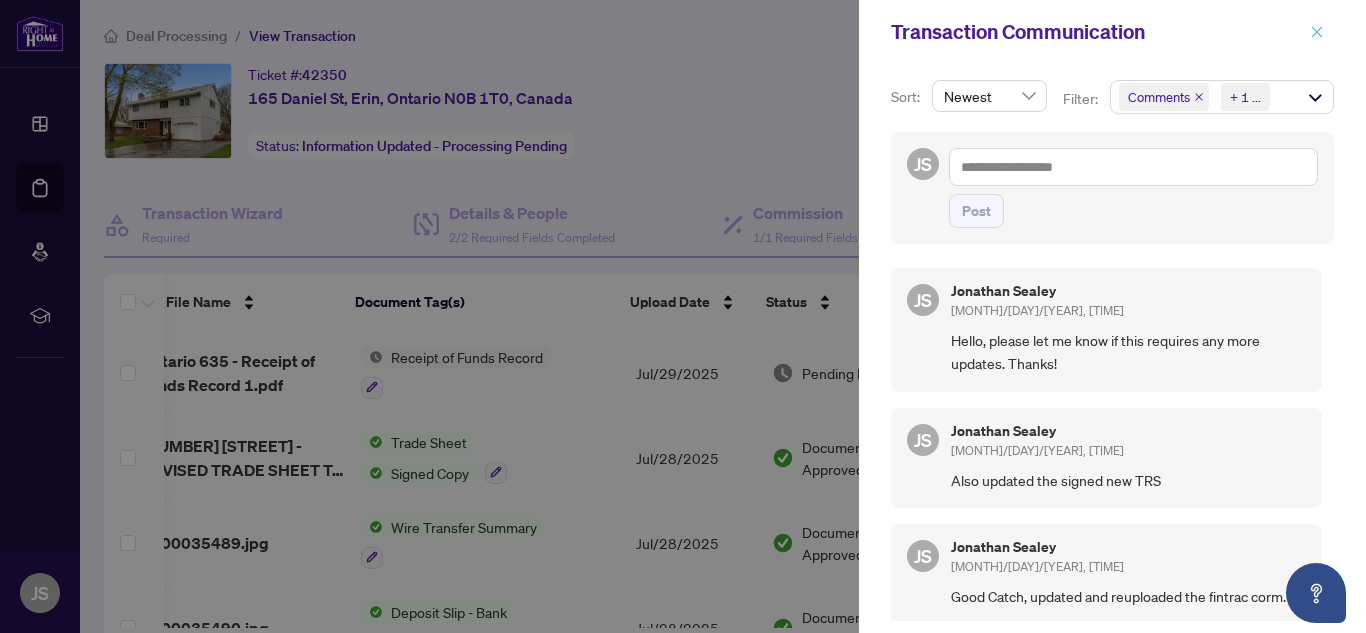 click 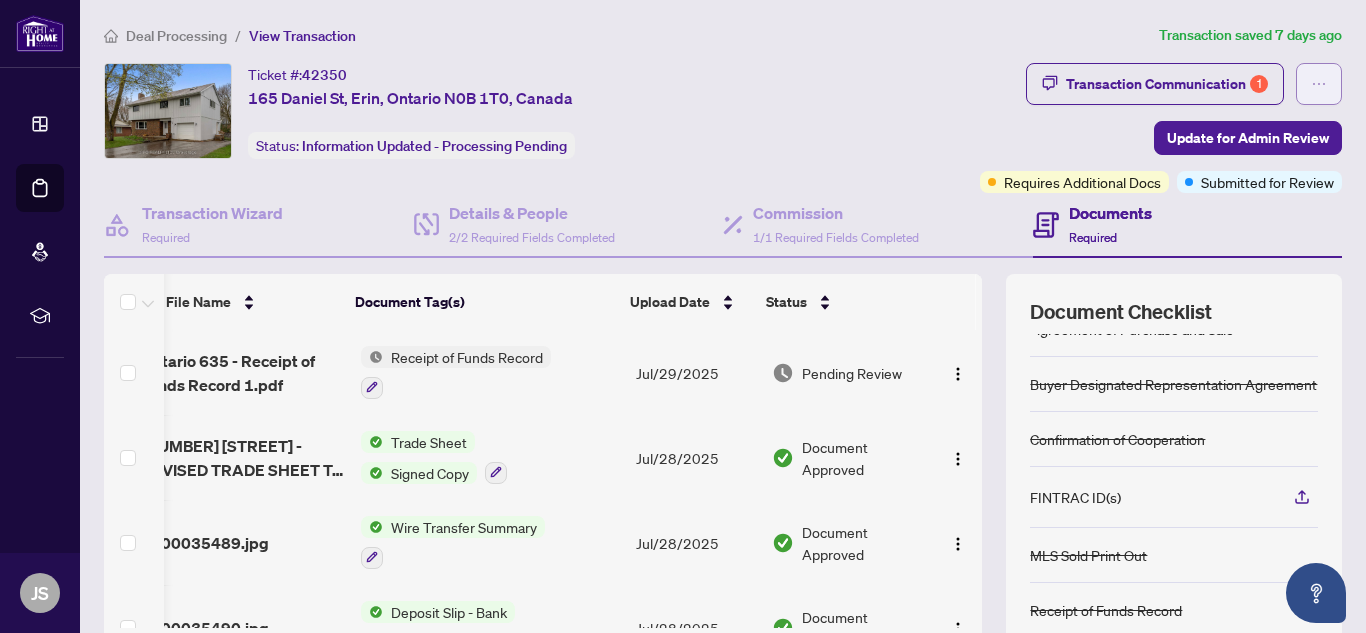 click at bounding box center [1319, 84] 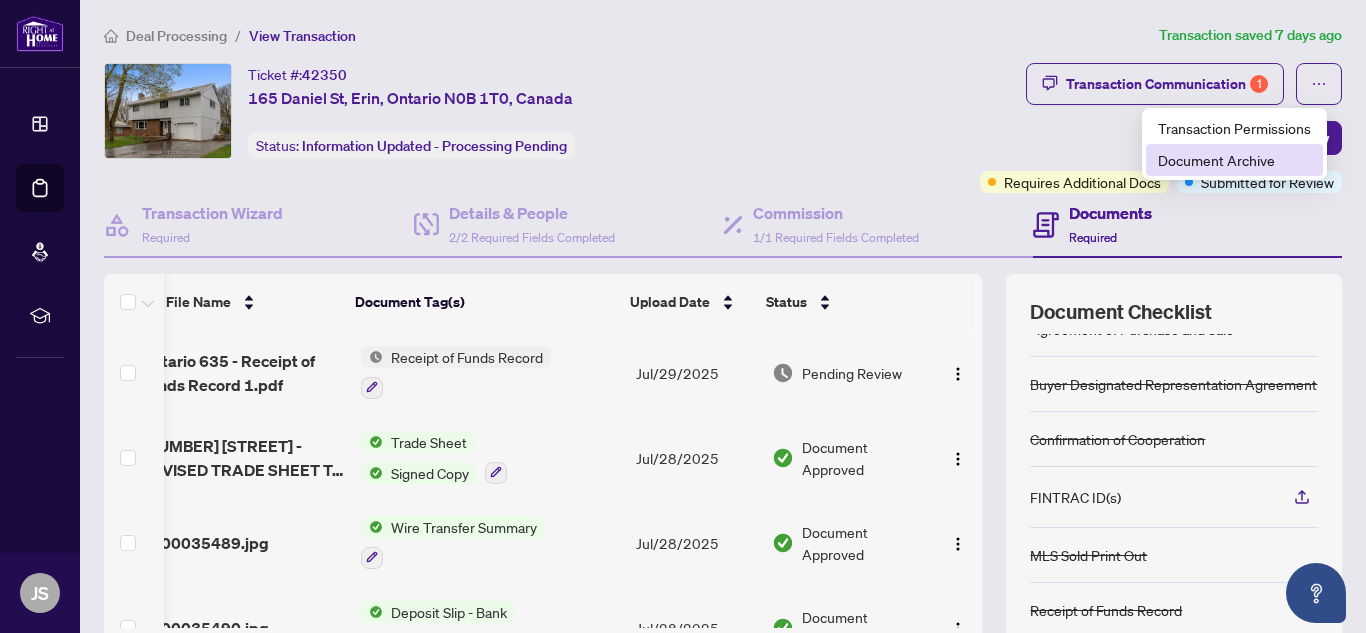 click on "Document Archive" at bounding box center [1234, 160] 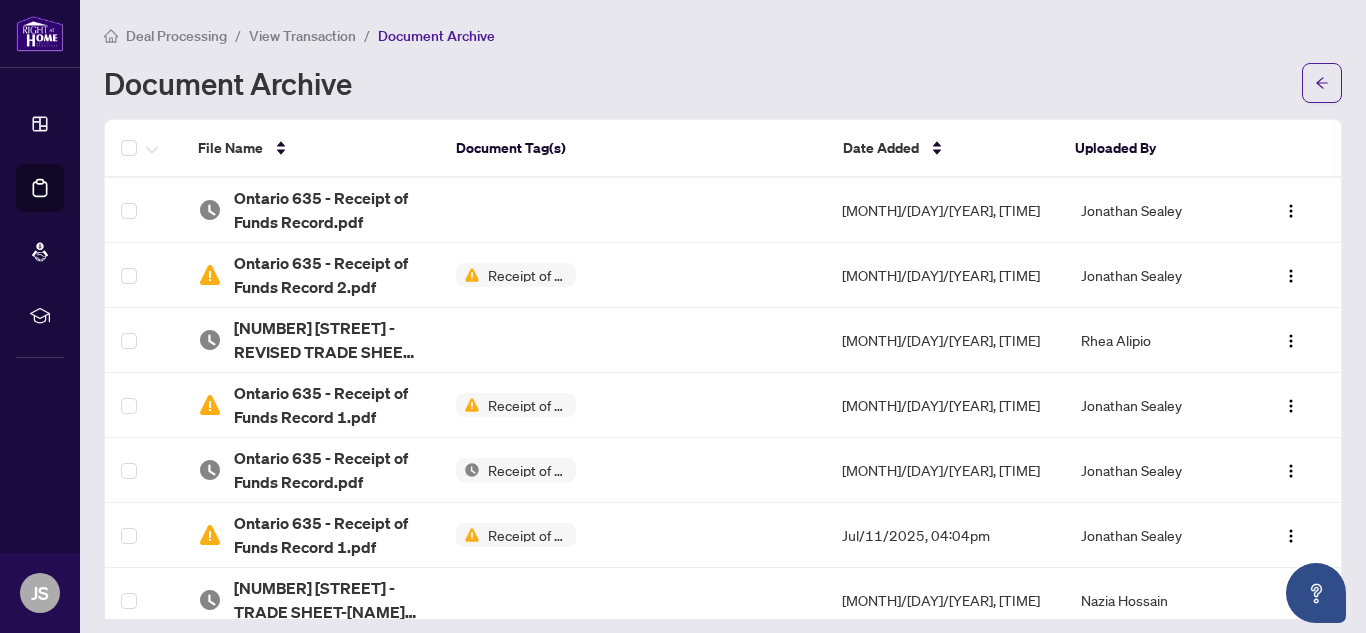 click on "View Transaction" at bounding box center (302, 36) 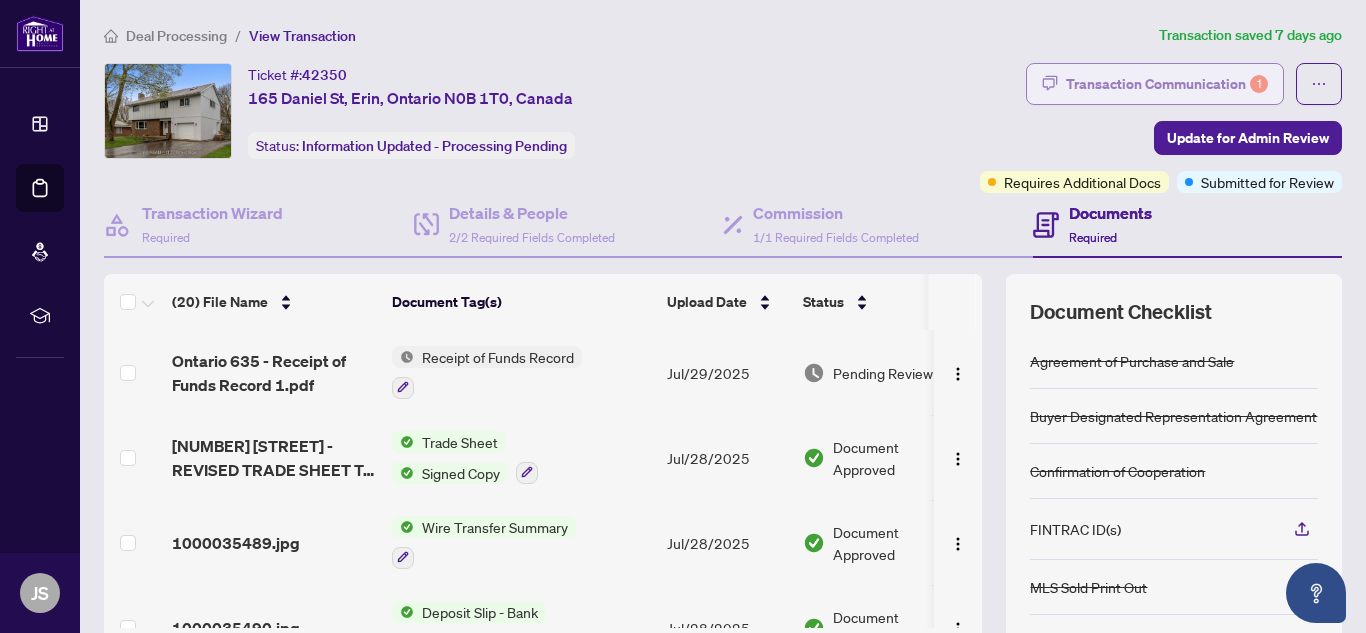 click on "Transaction Communication 1" at bounding box center [1167, 84] 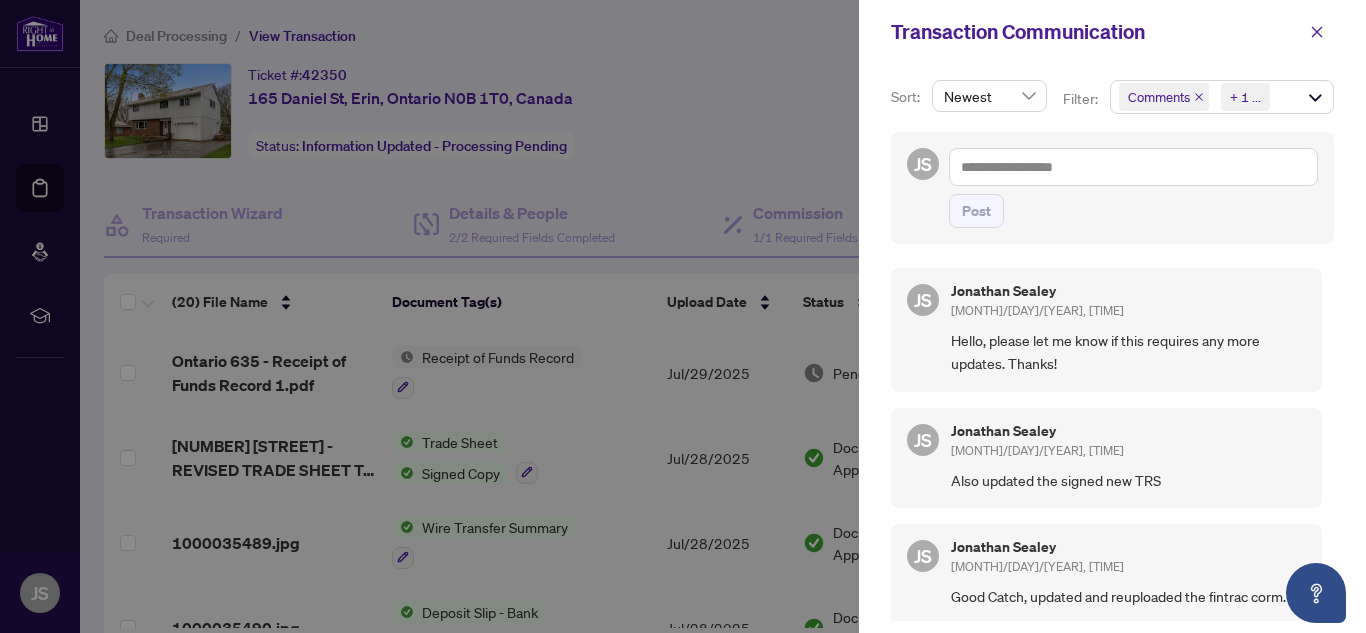click on "Newest" at bounding box center (989, 96) 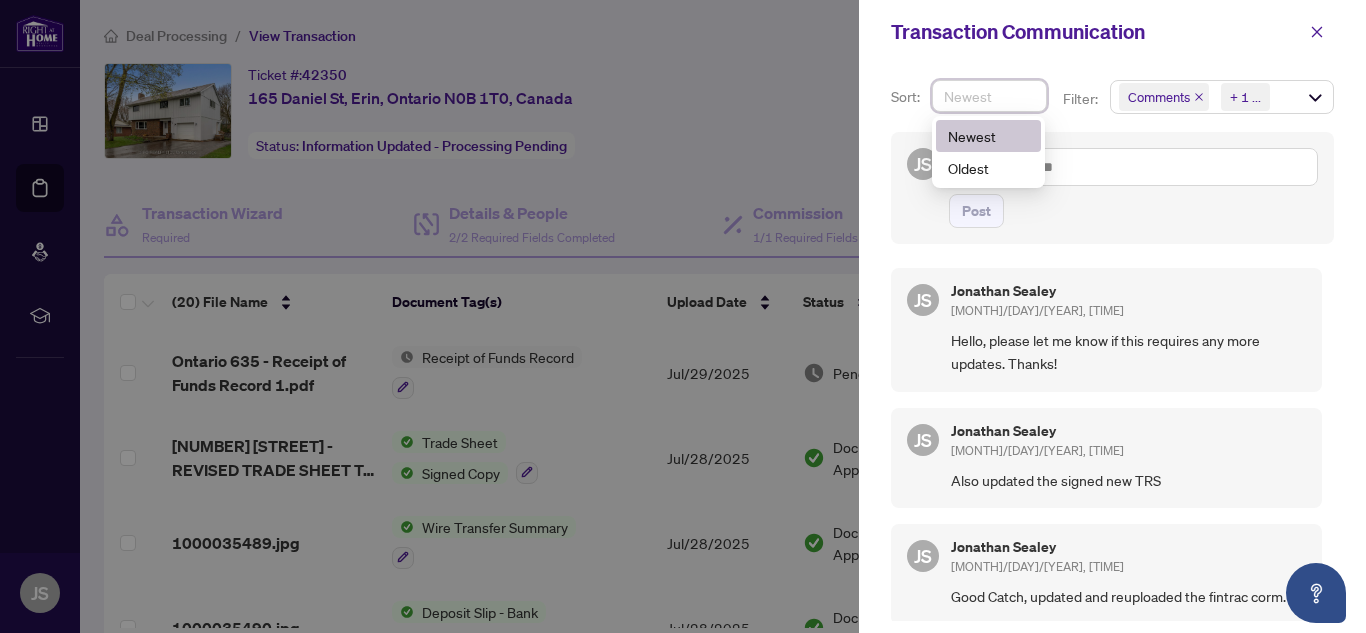 click on "Newest" at bounding box center (989, 96) 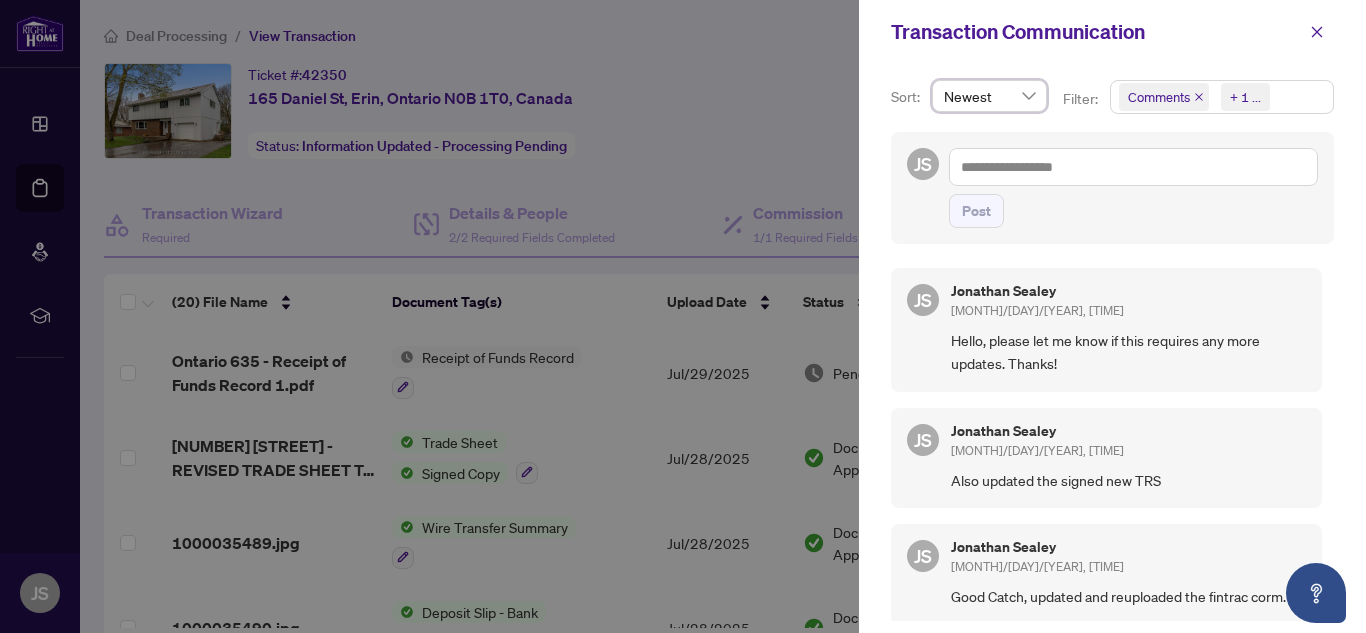 click on "Comments" at bounding box center (1164, 97) 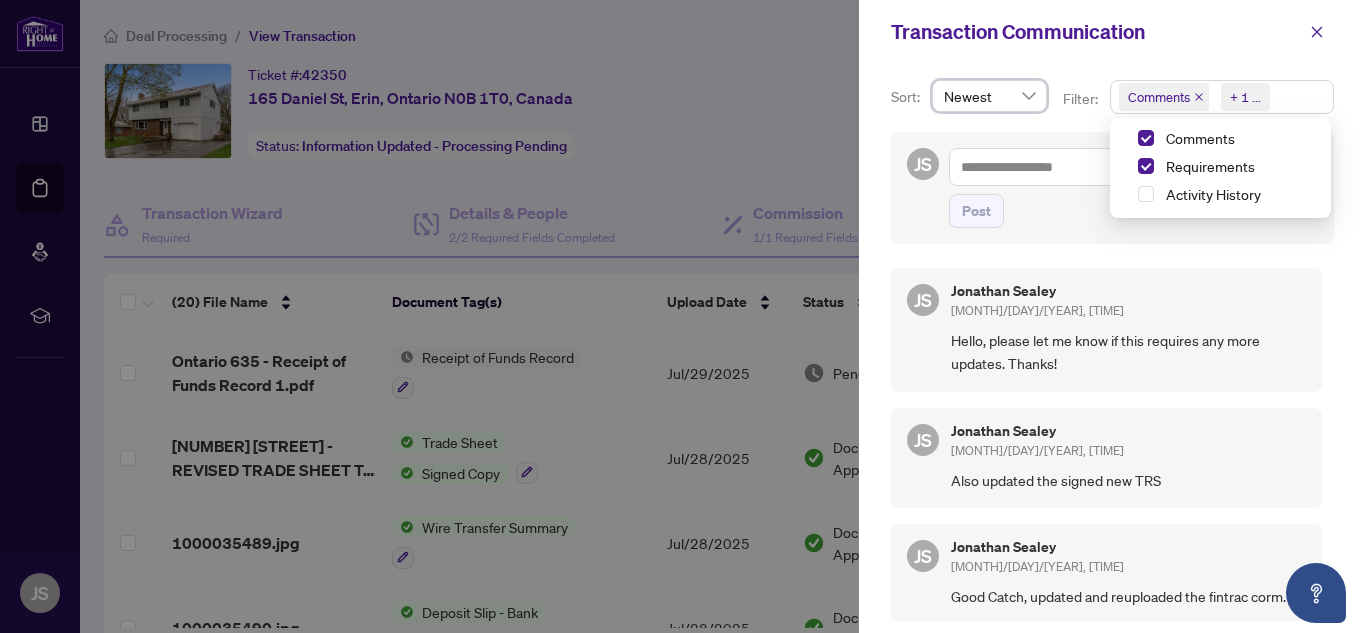 click on "Comments" at bounding box center [1164, 97] 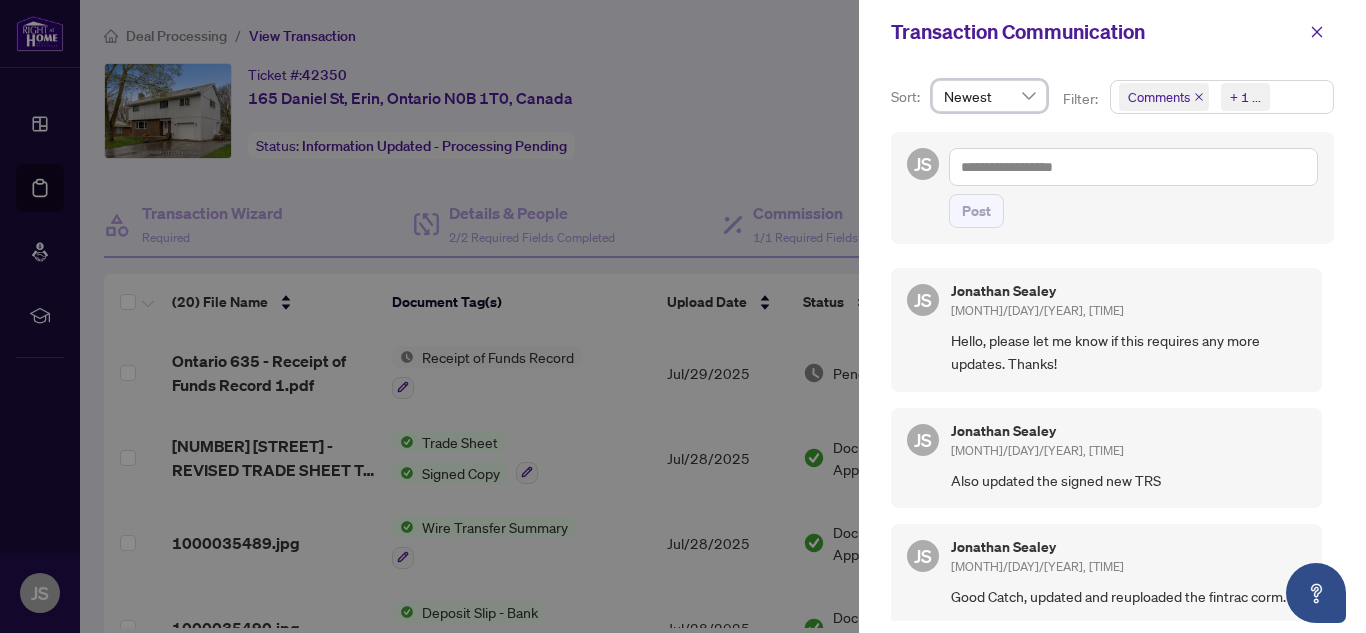 click on "Comments" at bounding box center [1164, 97] 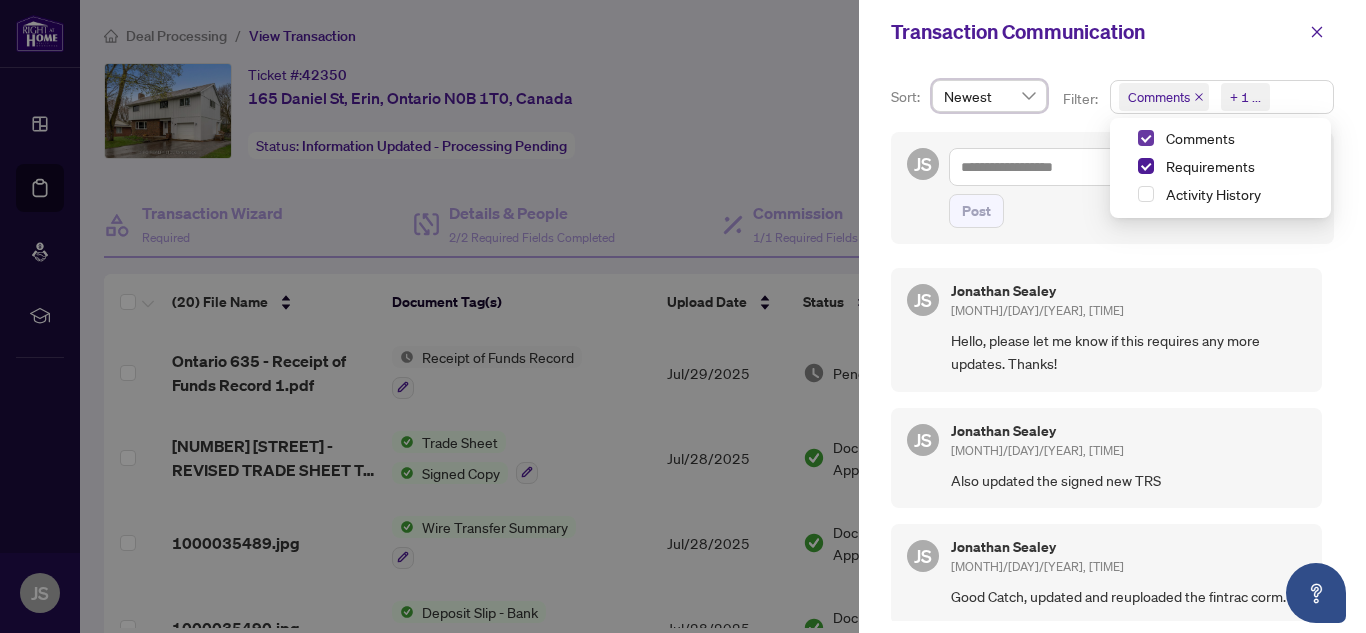 click at bounding box center (1146, 138) 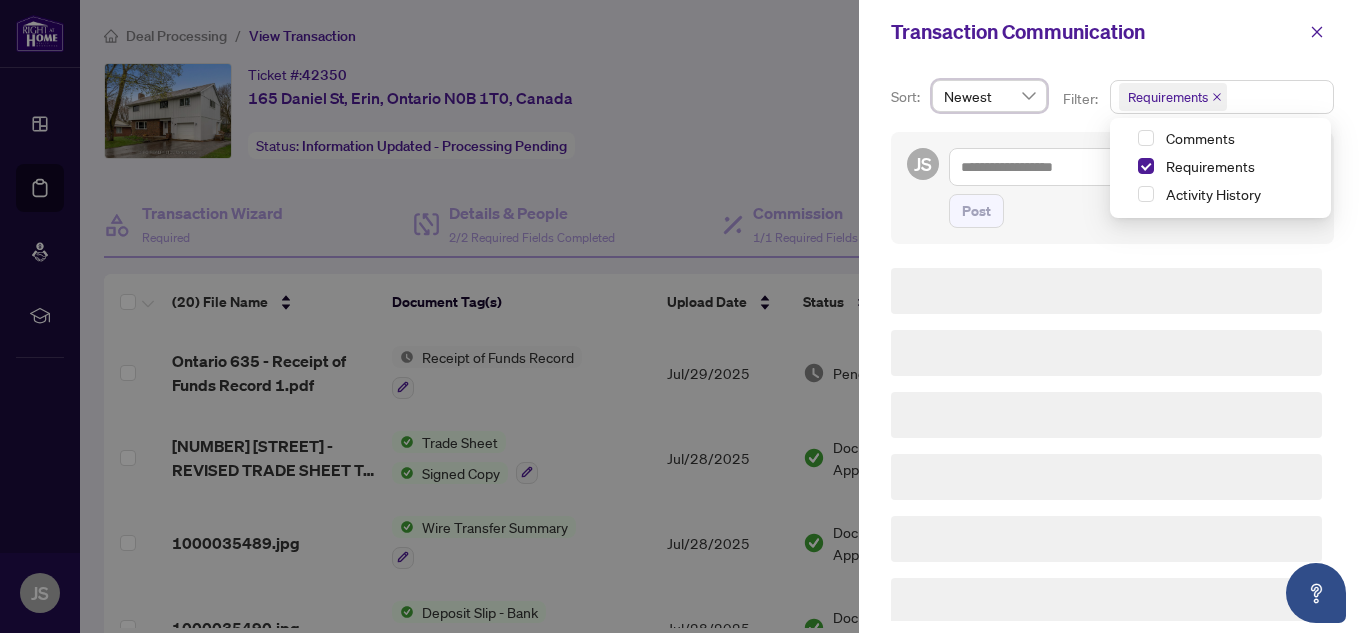 click on "Requirements" at bounding box center [1220, 168] 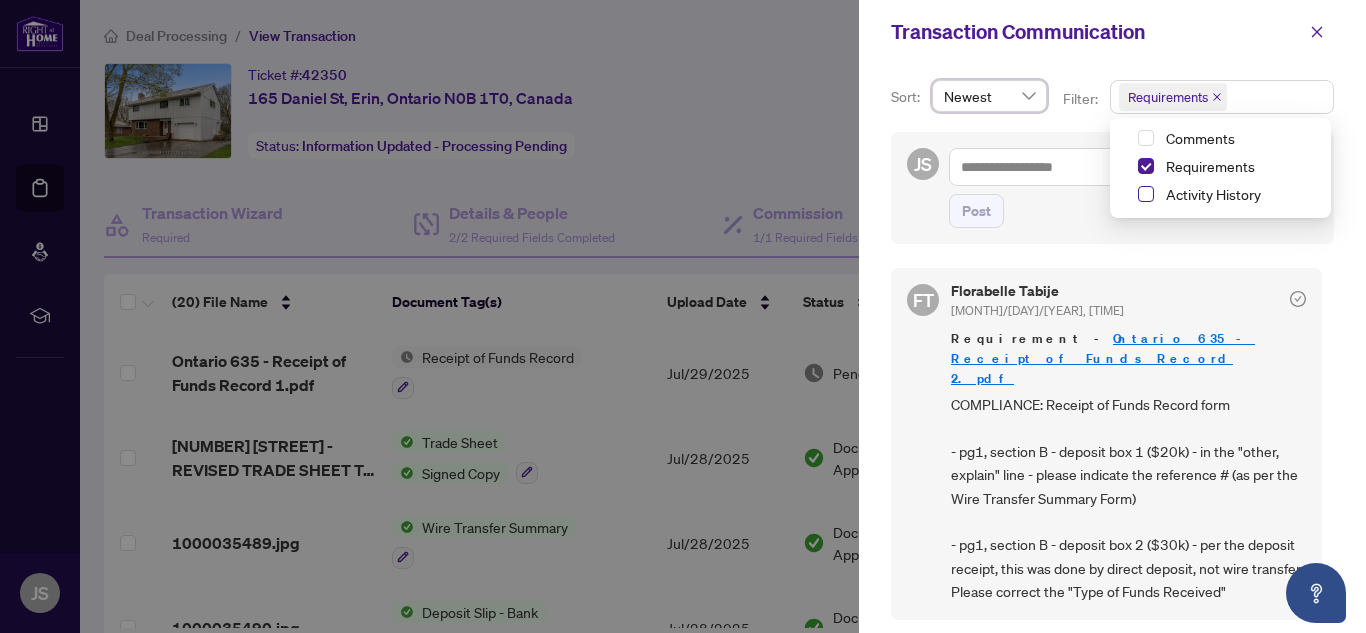 click at bounding box center (1146, 194) 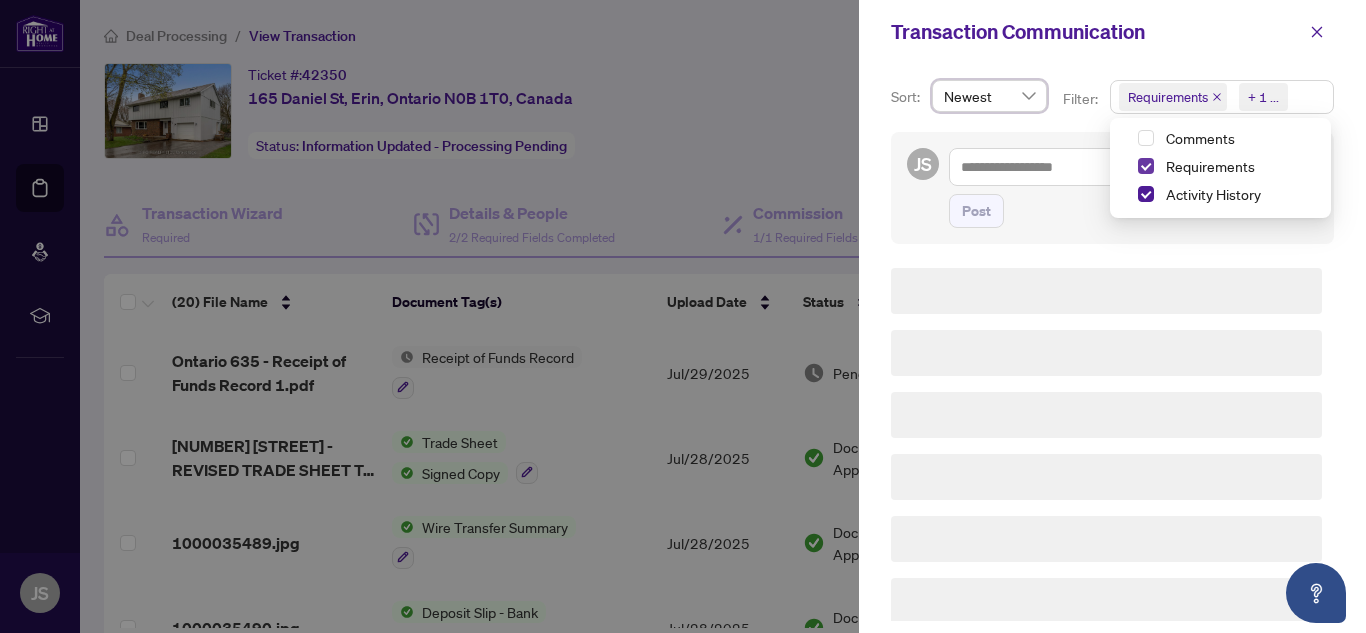 click at bounding box center (1146, 166) 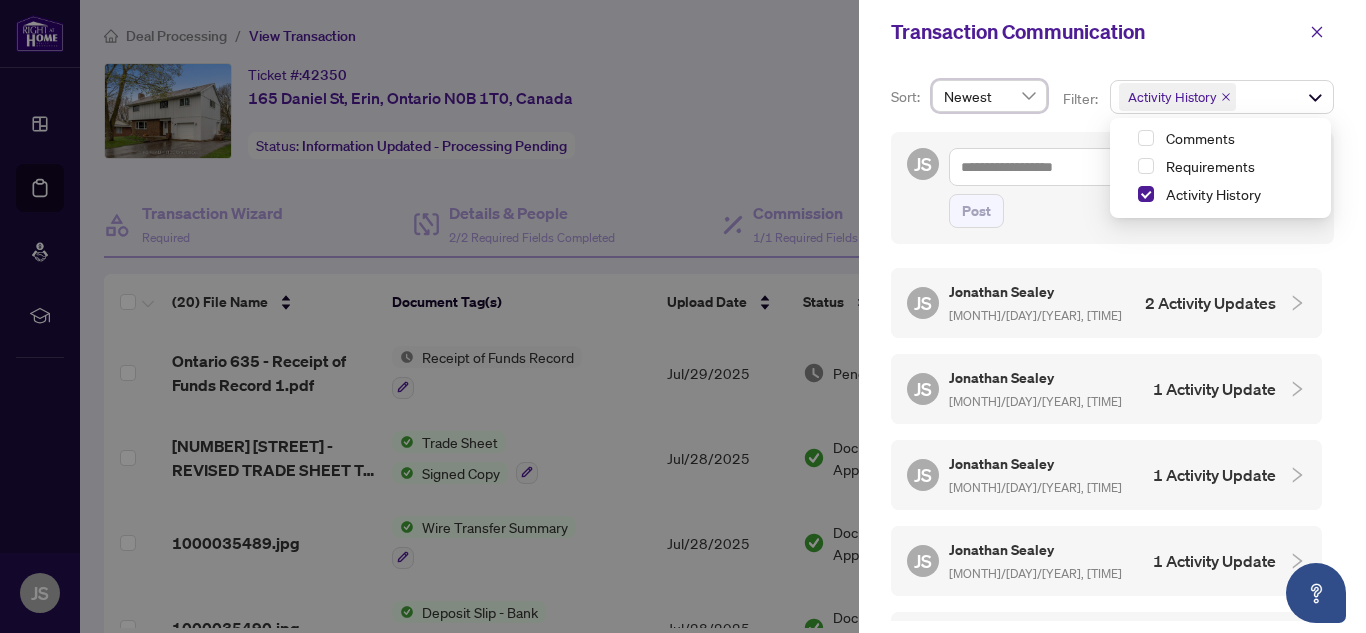 click on "JS Post" at bounding box center (1112, 188) 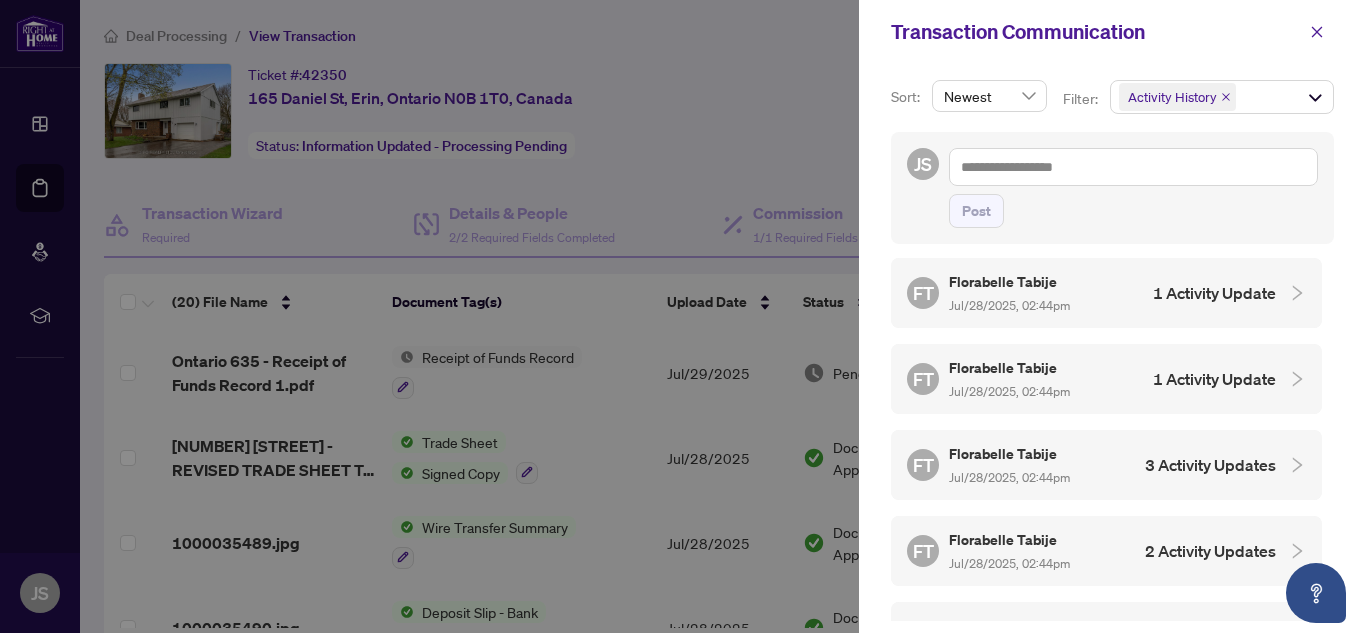 scroll, scrollTop: 600, scrollLeft: 0, axis: vertical 